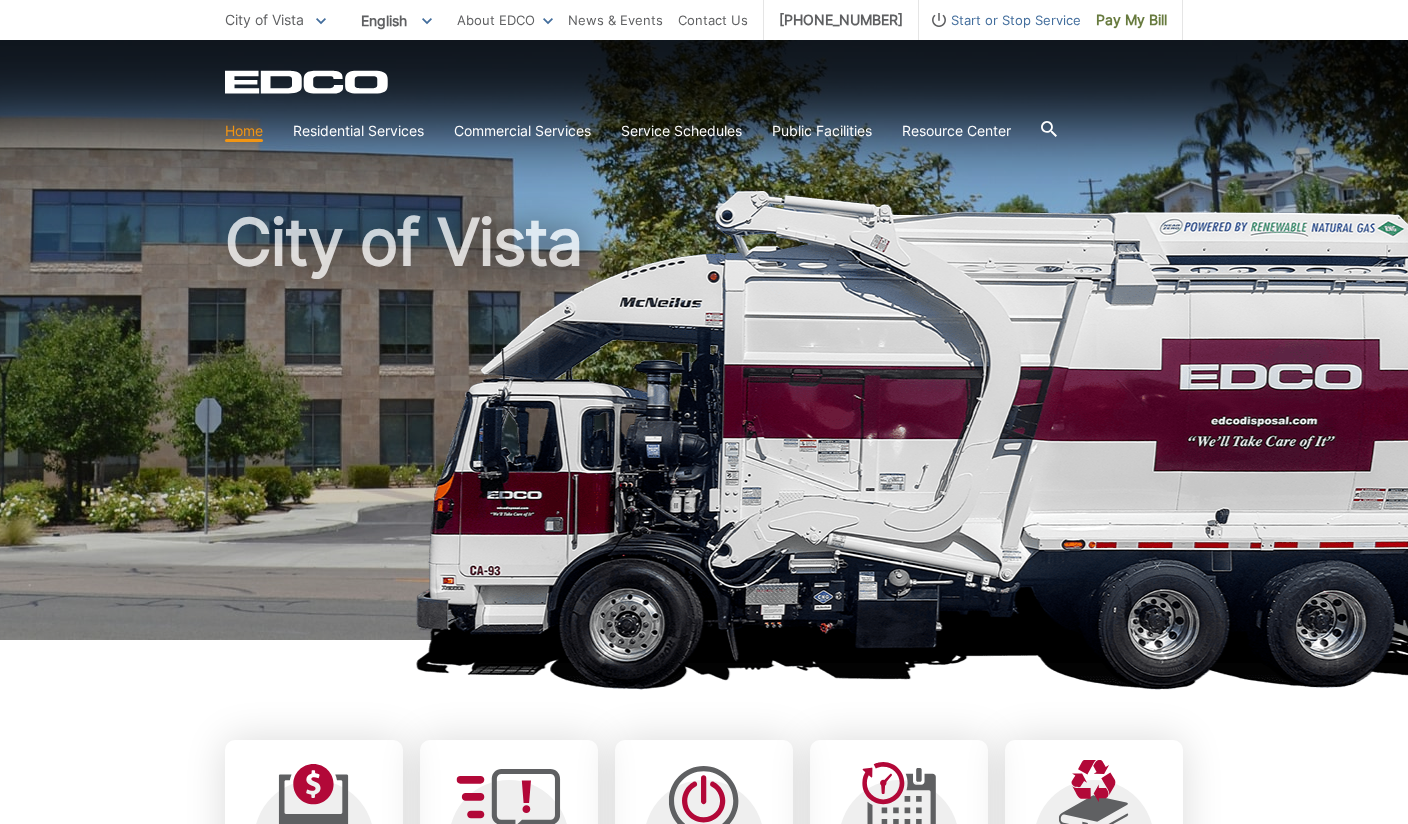 scroll, scrollTop: 0, scrollLeft: 0, axis: both 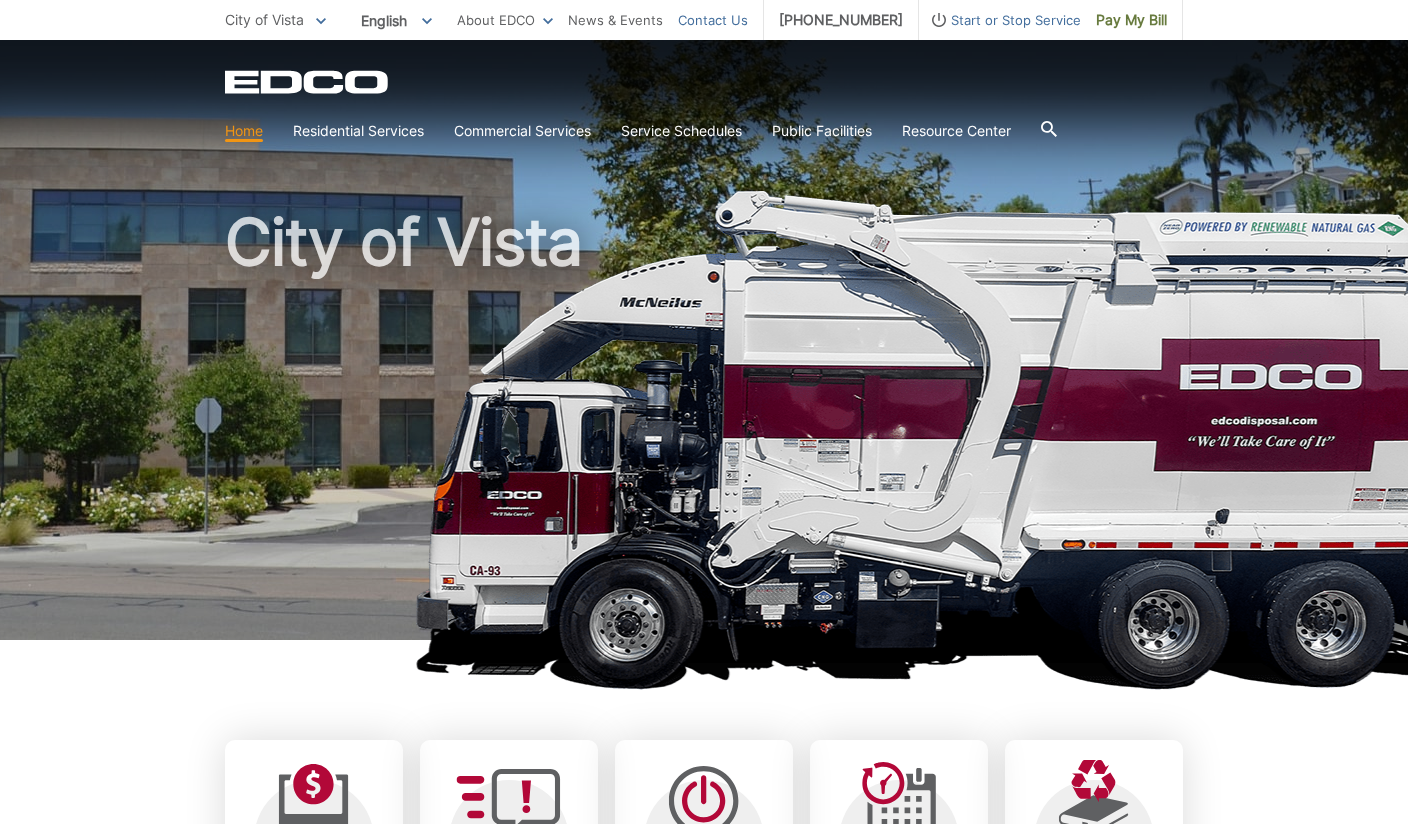 click on "Contact Us" at bounding box center [713, 20] 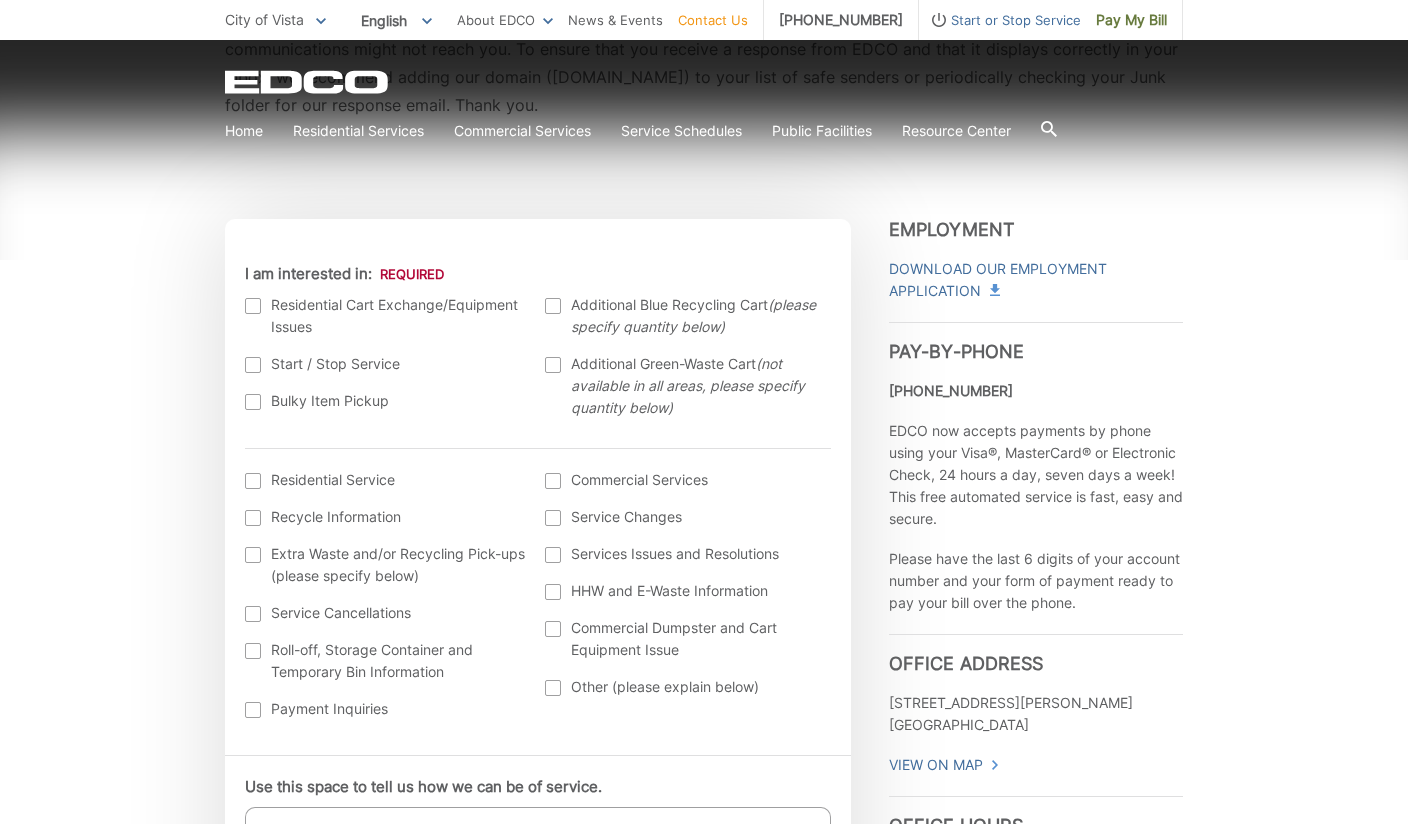 scroll, scrollTop: 600, scrollLeft: 0, axis: vertical 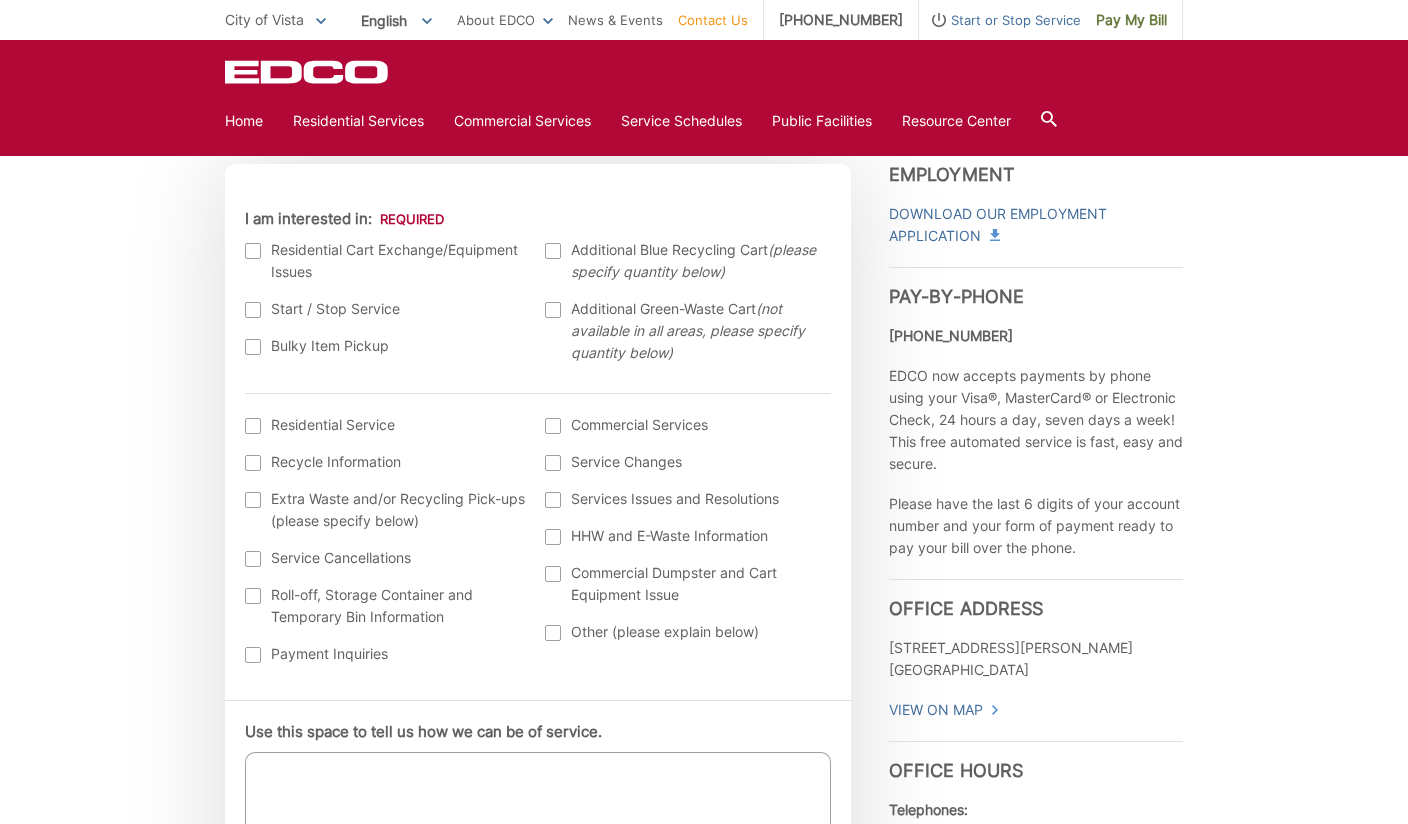 click on "Residential Cart Exchange/Equipment Issues" at bounding box center (385, 261) 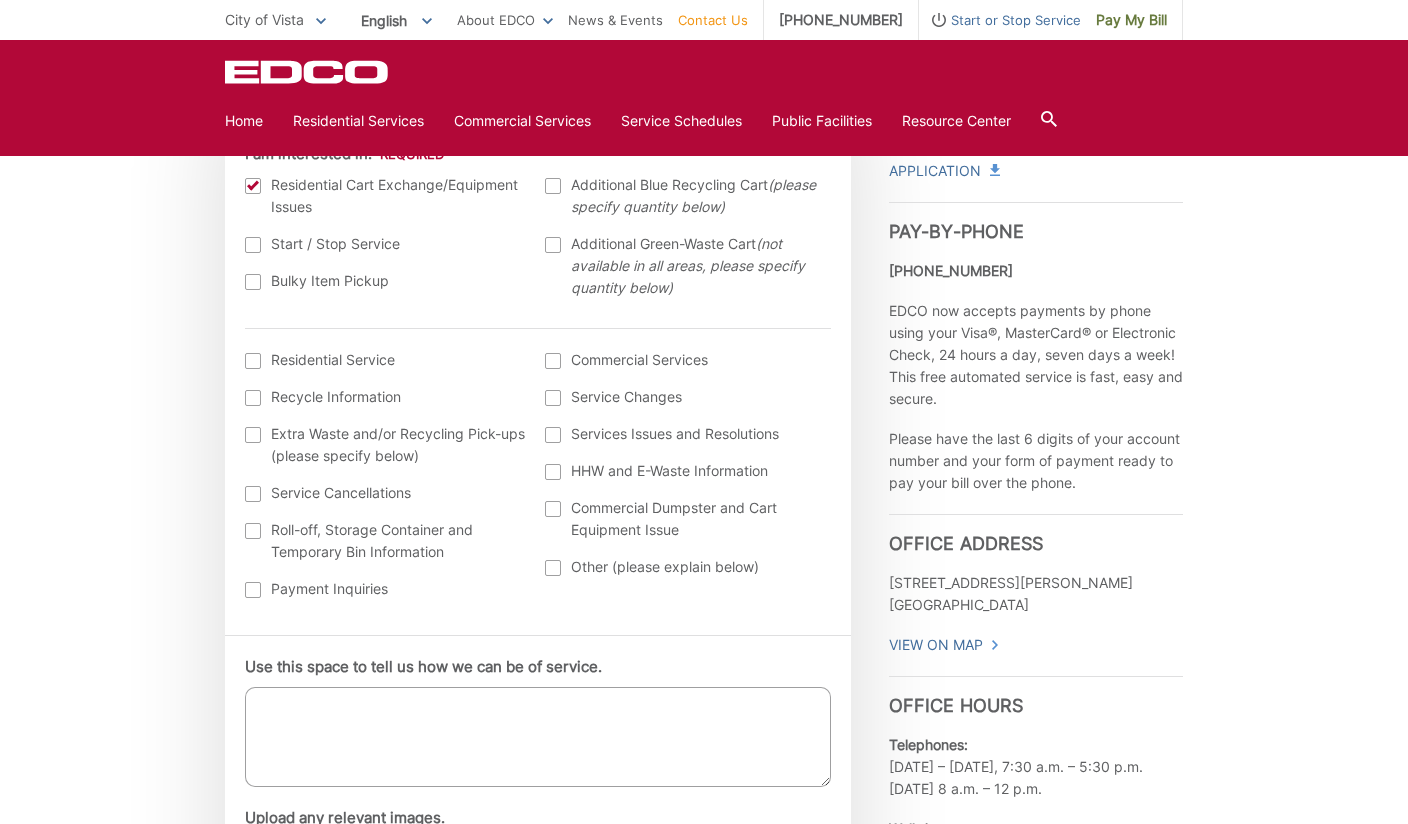 scroll, scrollTop: 700, scrollLeft: 0, axis: vertical 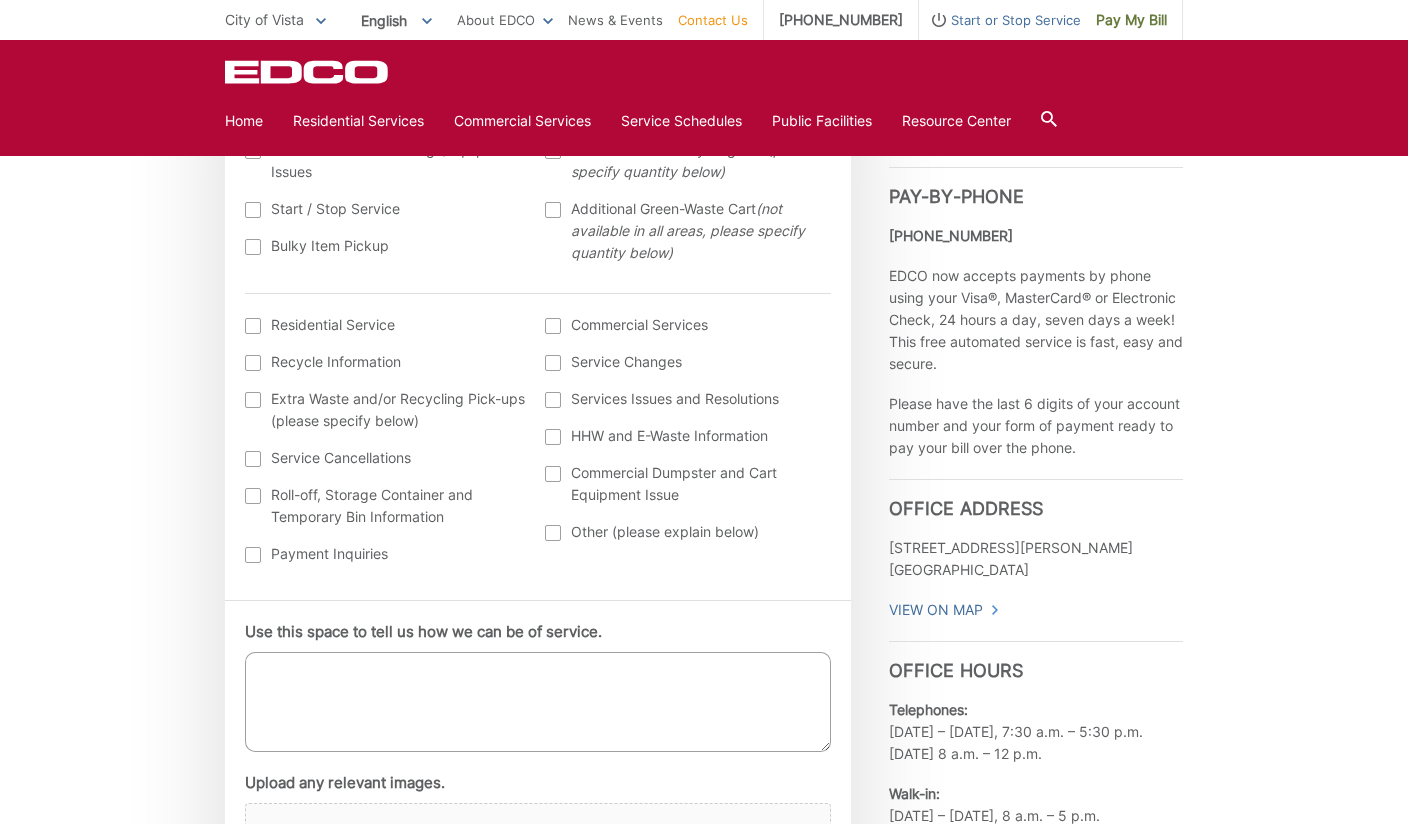 click on "Residential Service" at bounding box center [385, 325] 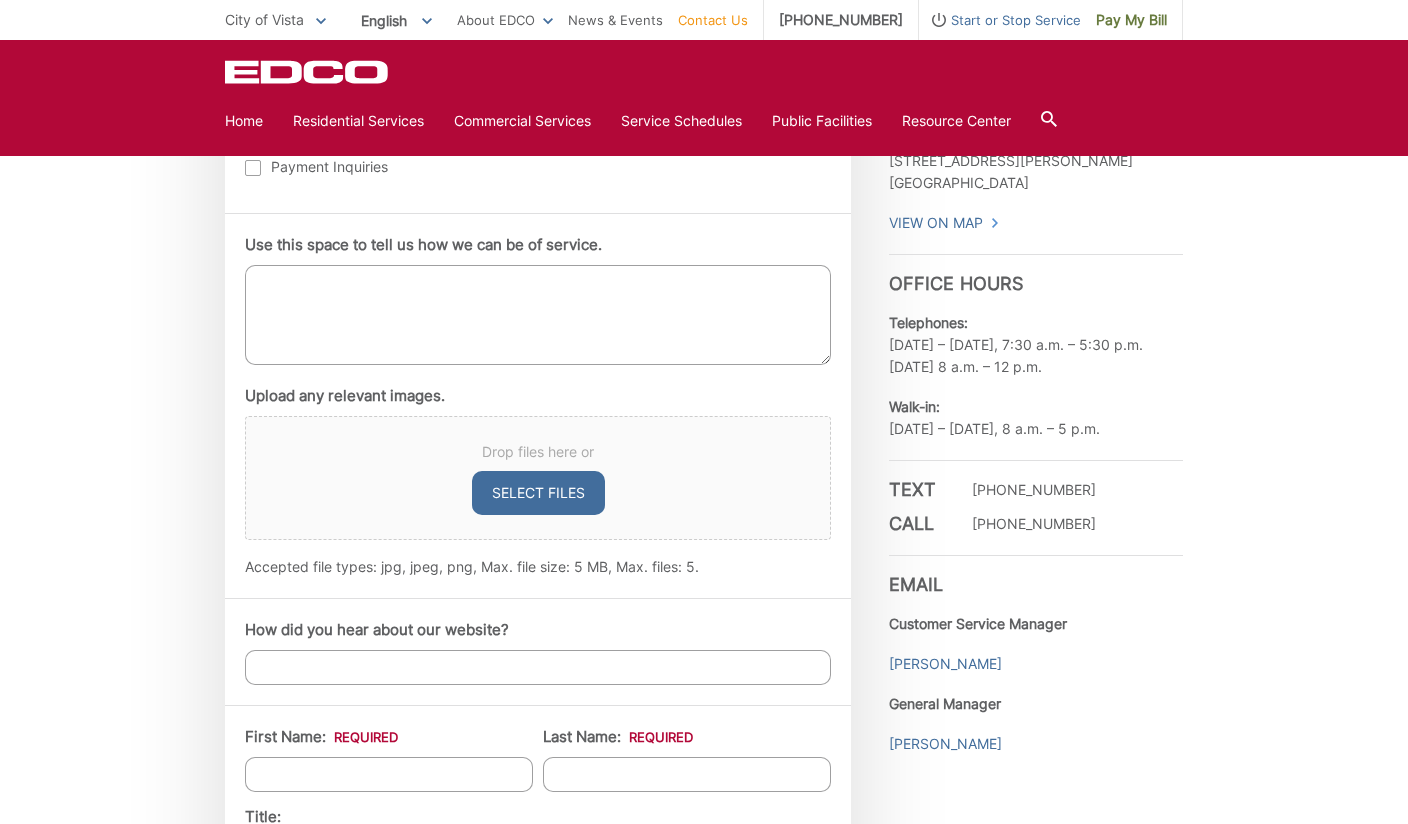 scroll, scrollTop: 1100, scrollLeft: 0, axis: vertical 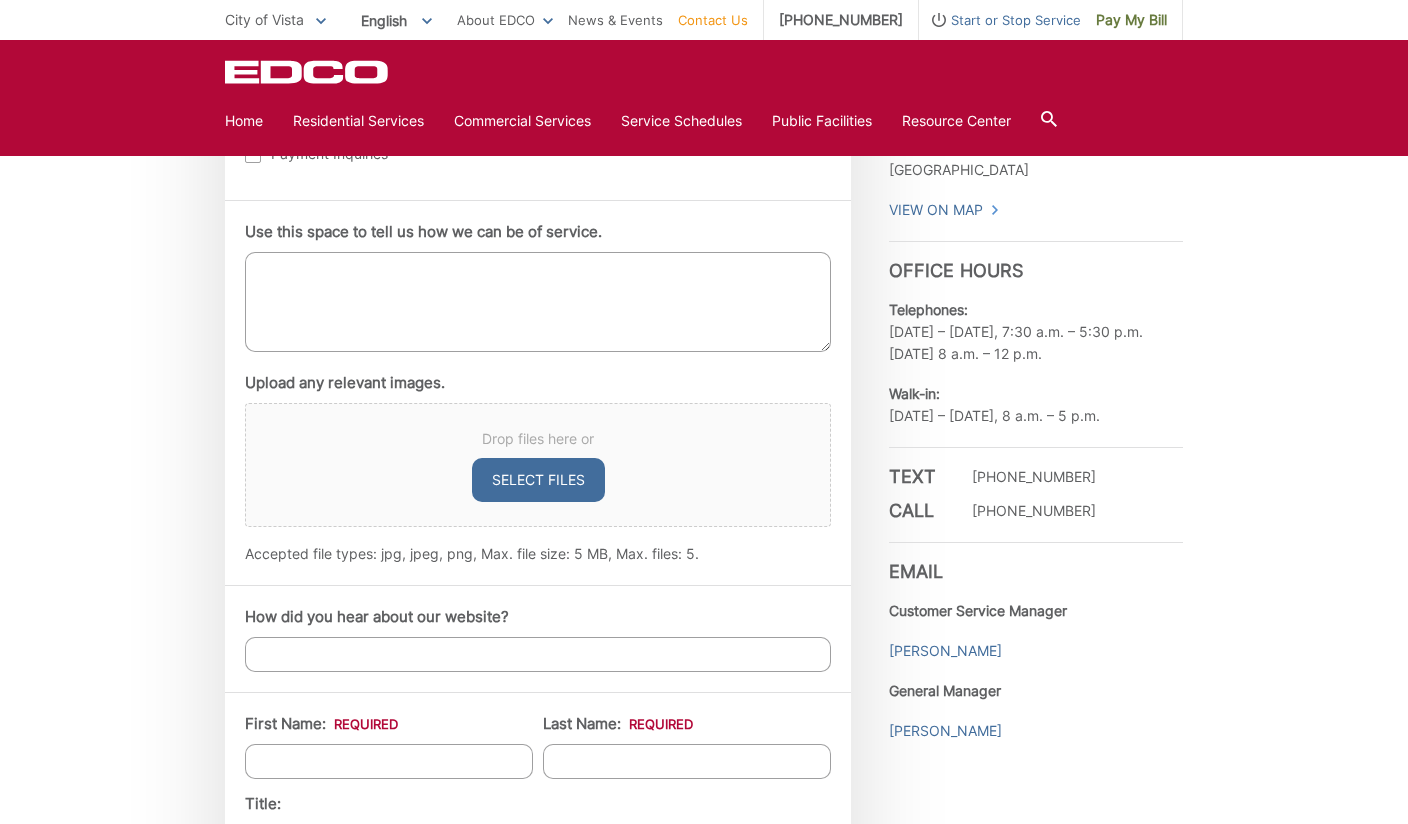 click on "Use this space to tell us how we can be of service." at bounding box center (538, 302) 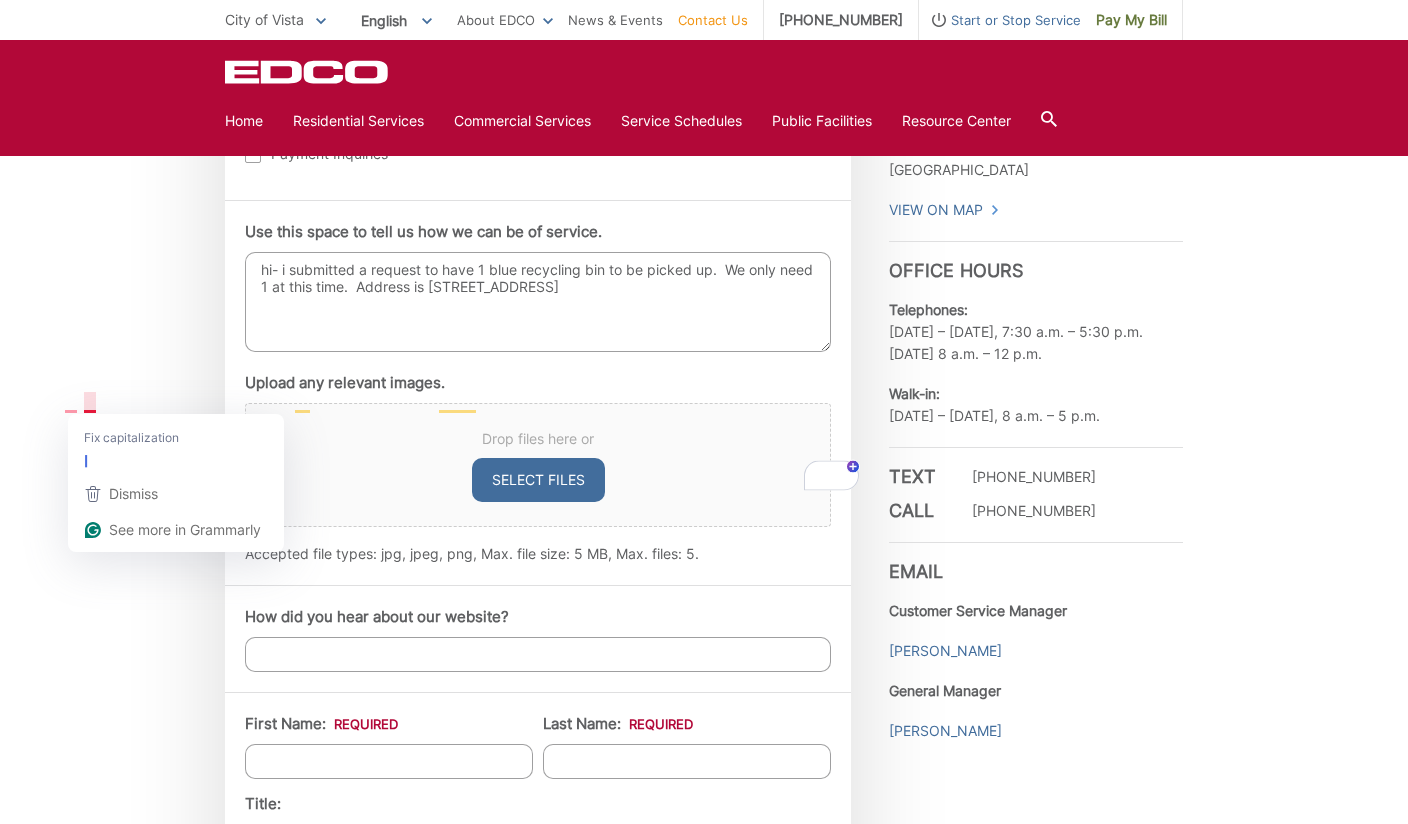 click on "hi- i submitted a request to have 1 blue recycling bin to be picked up.  We only need 1 at this time.  Address is [STREET_ADDRESS]" at bounding box center (538, 302) 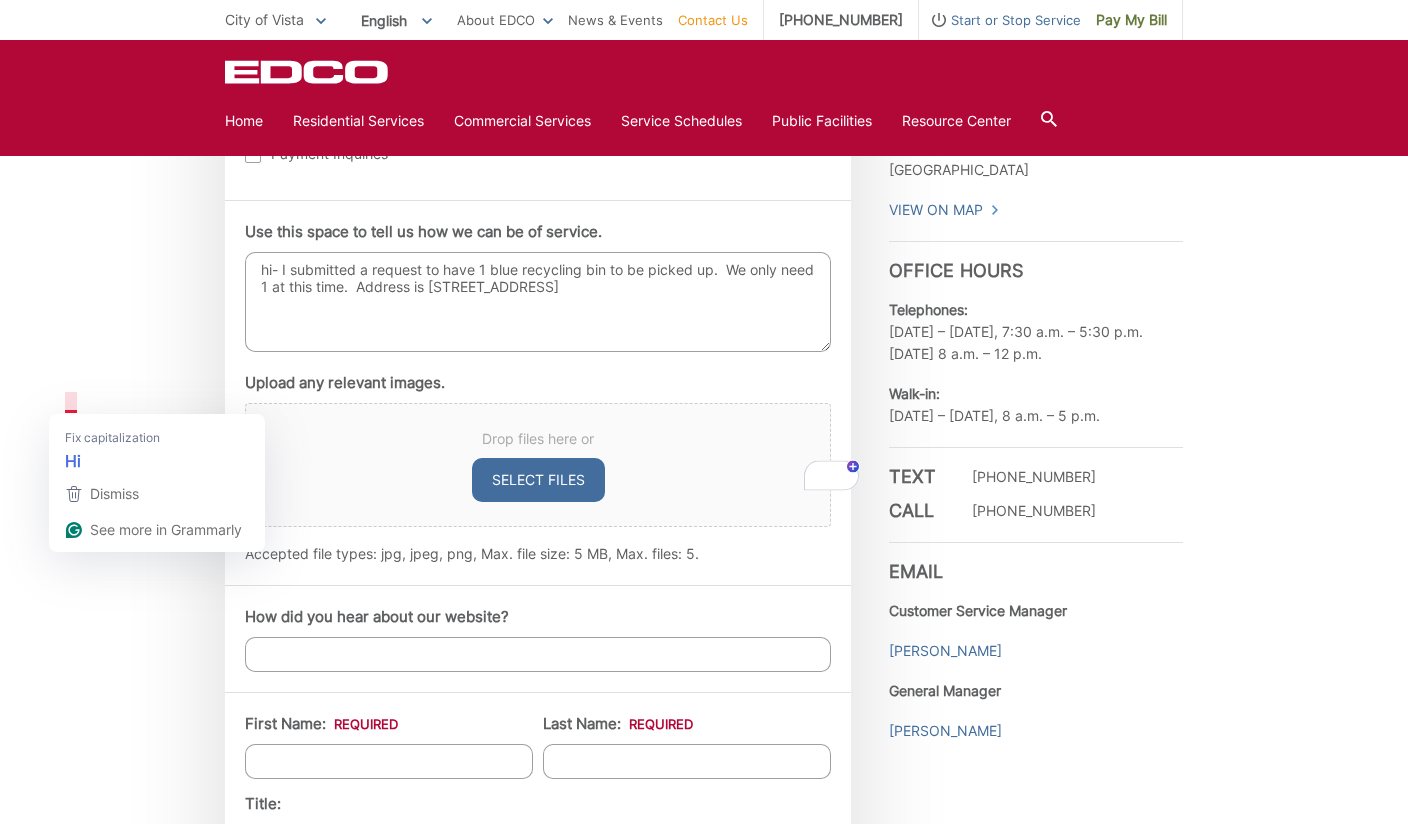 drag, startPoint x: 67, startPoint y: 403, endPoint x: 332, endPoint y: 467, distance: 272.61877 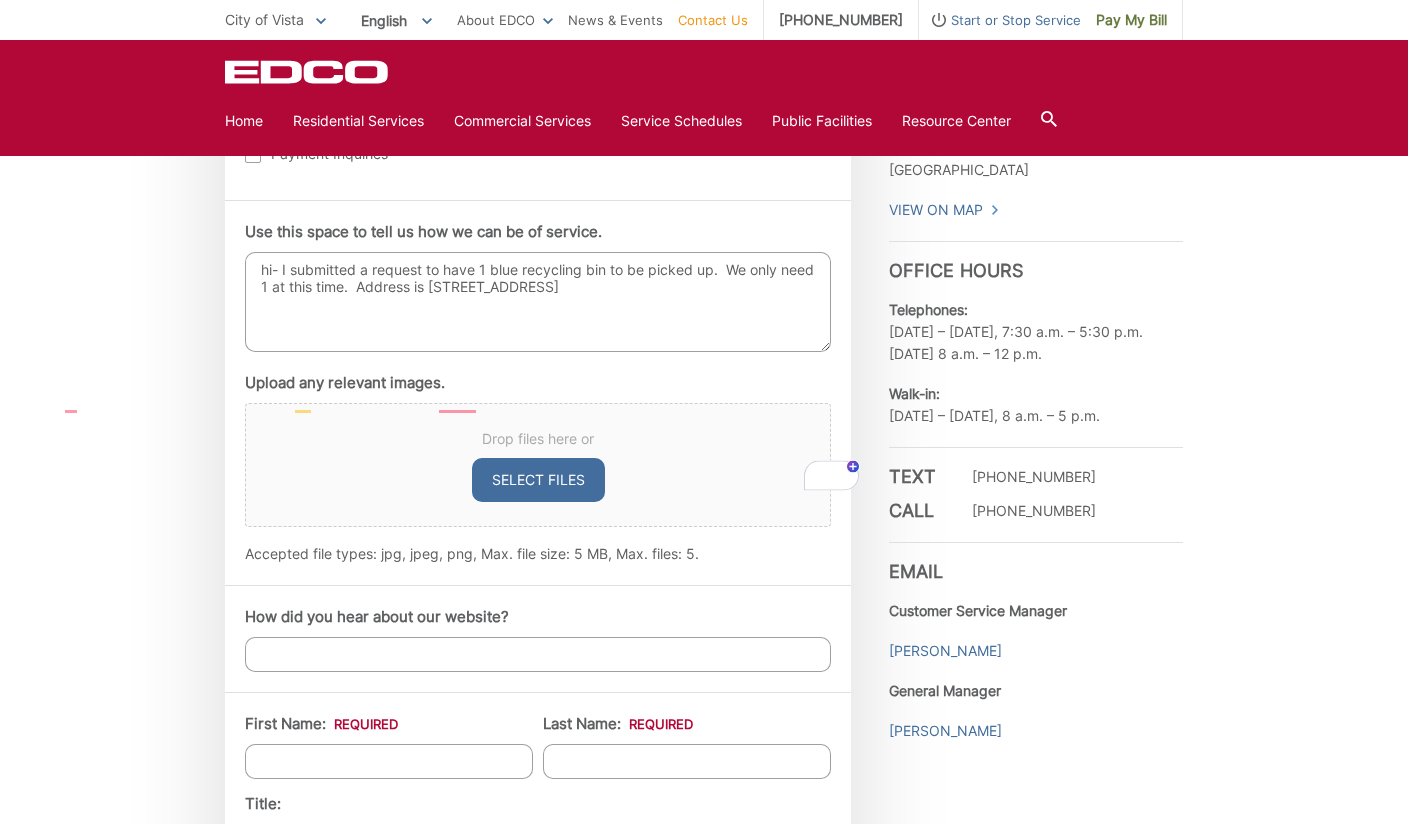 click on "hi- I submitted a request to have 1 blue recycling bin to be picked up.  We only need 1 at this time.  Address is [STREET_ADDRESS]" at bounding box center [538, 302] 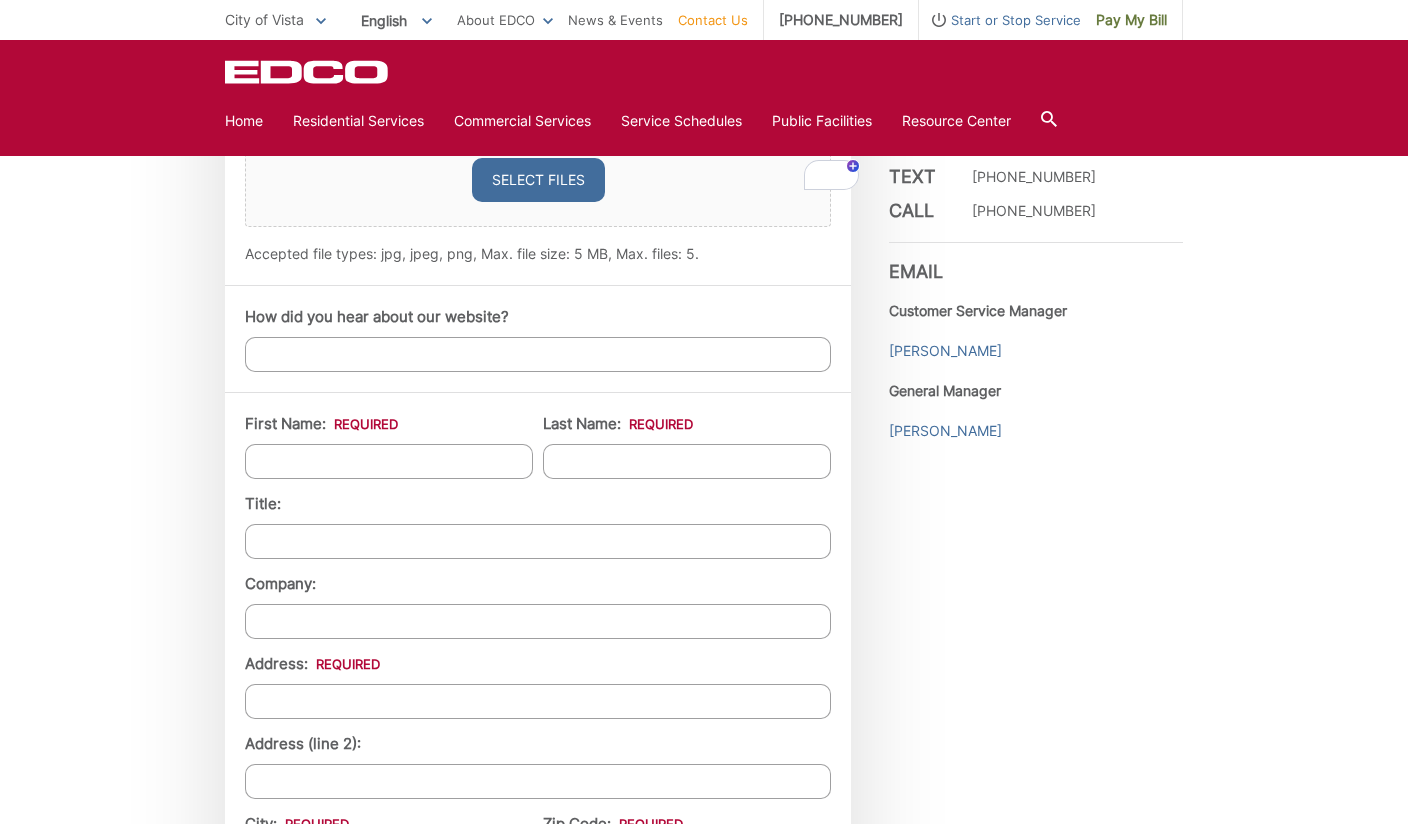 scroll, scrollTop: 1700, scrollLeft: 0, axis: vertical 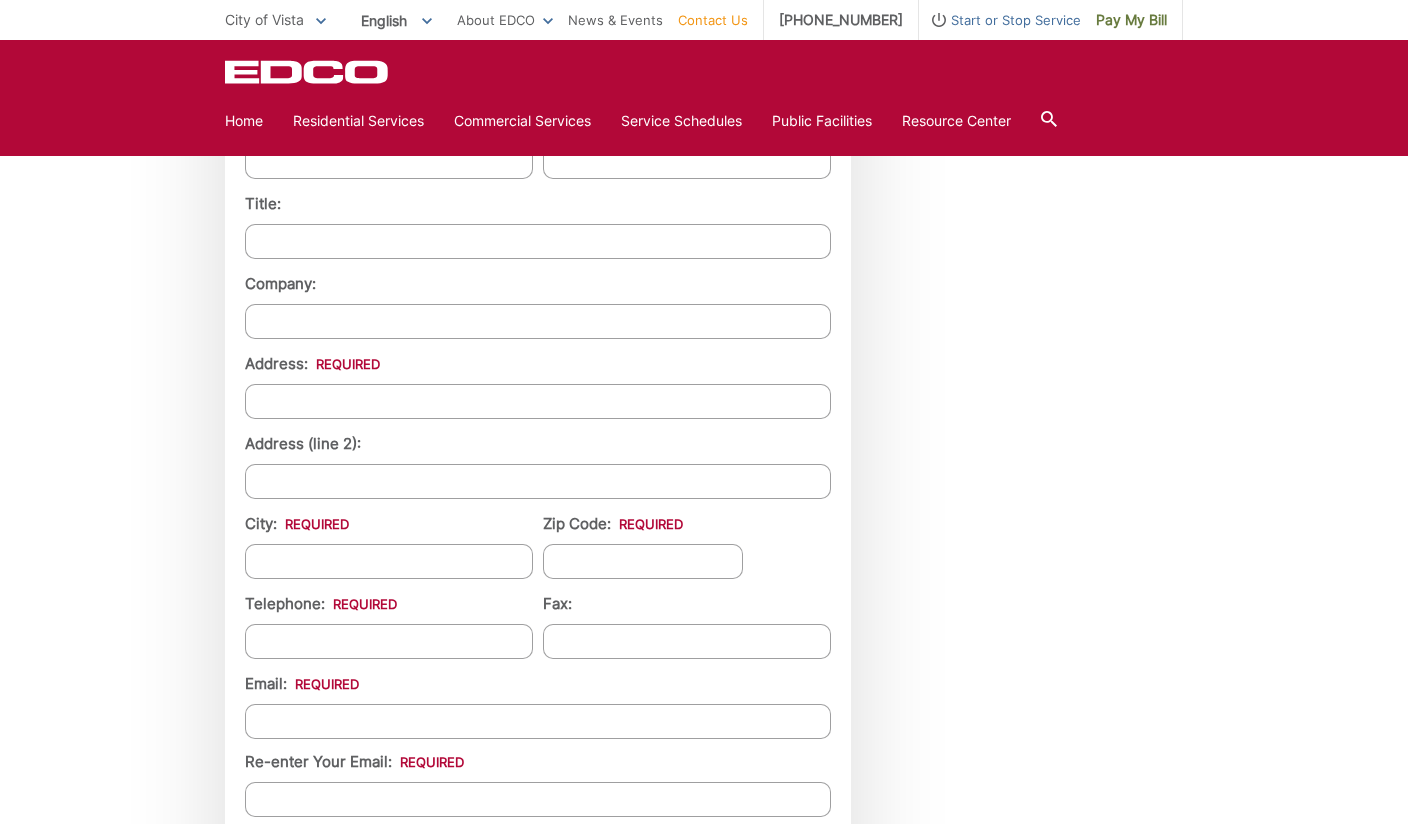 click on "First Name: *" at bounding box center [389, 161] 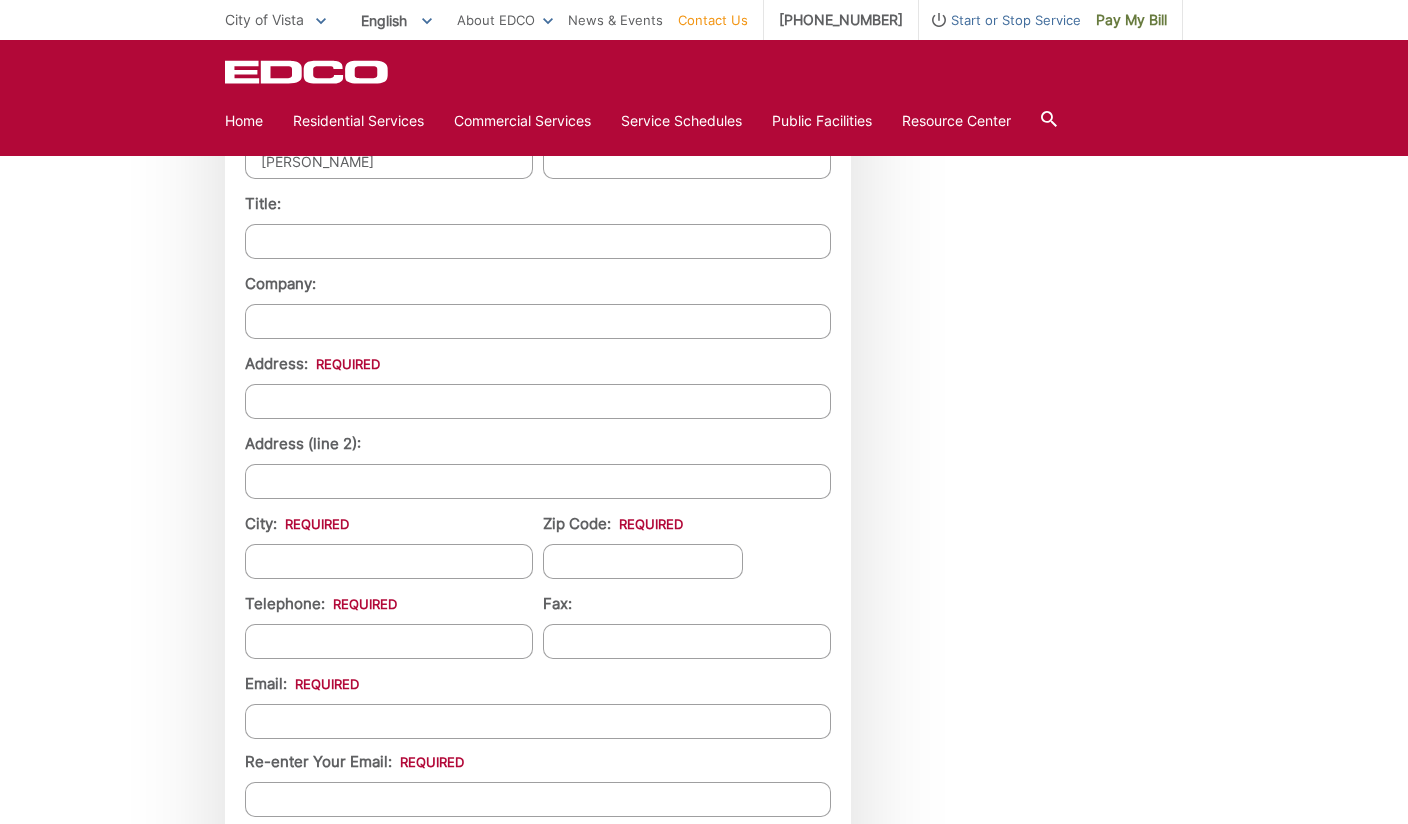 type on "[PERSON_NAME]" 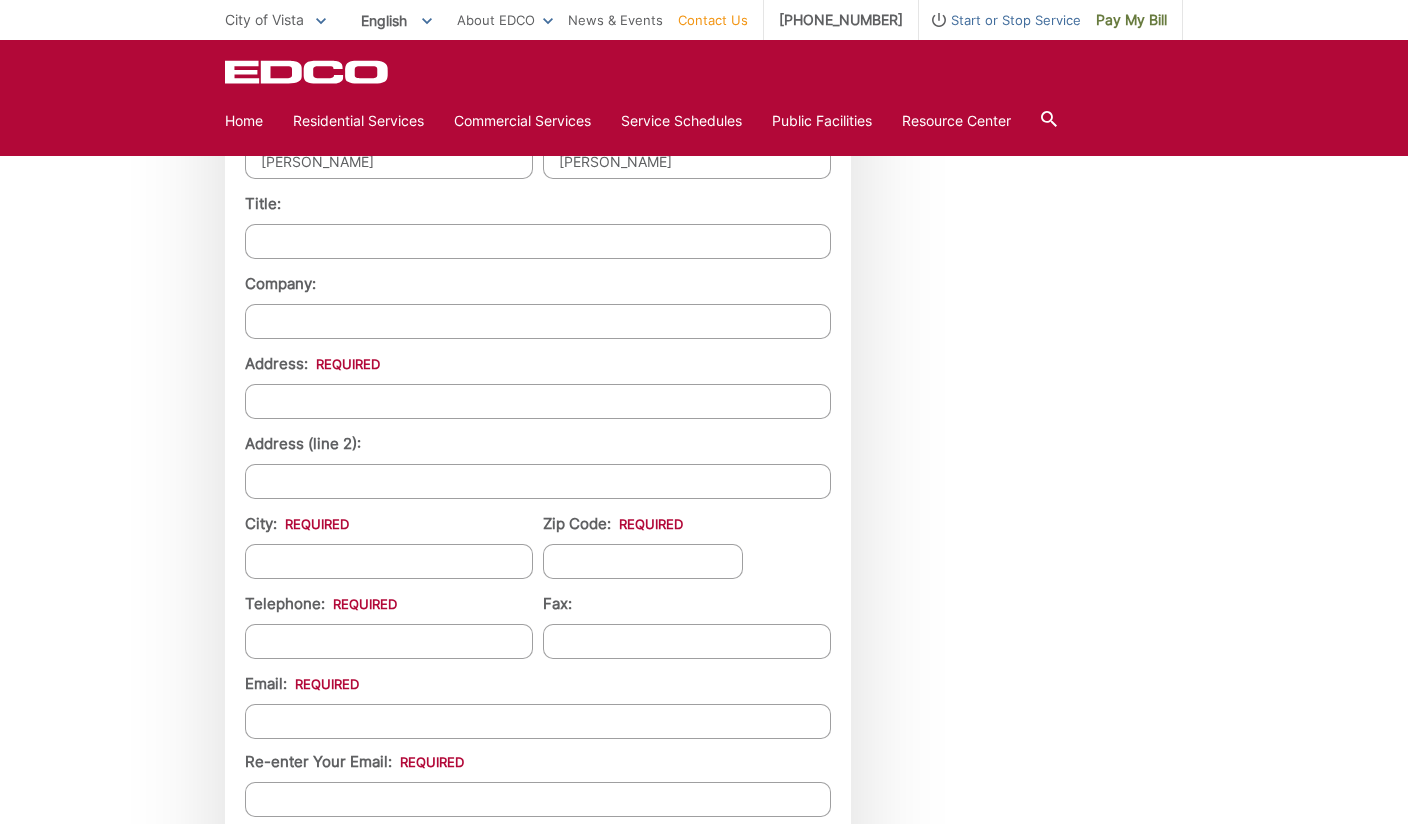 type on "[PERSON_NAME]" 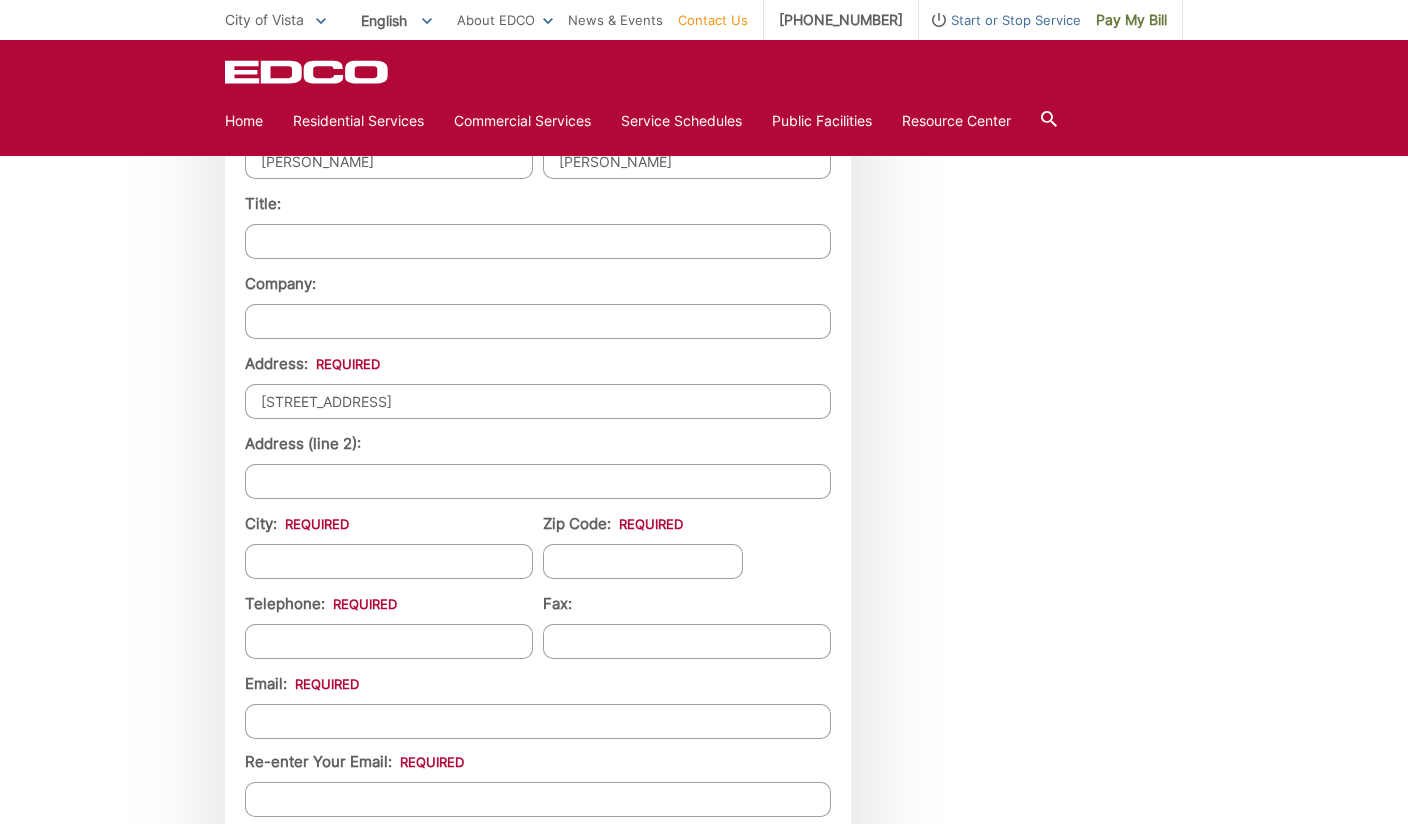 type on "[STREET_ADDRESS]" 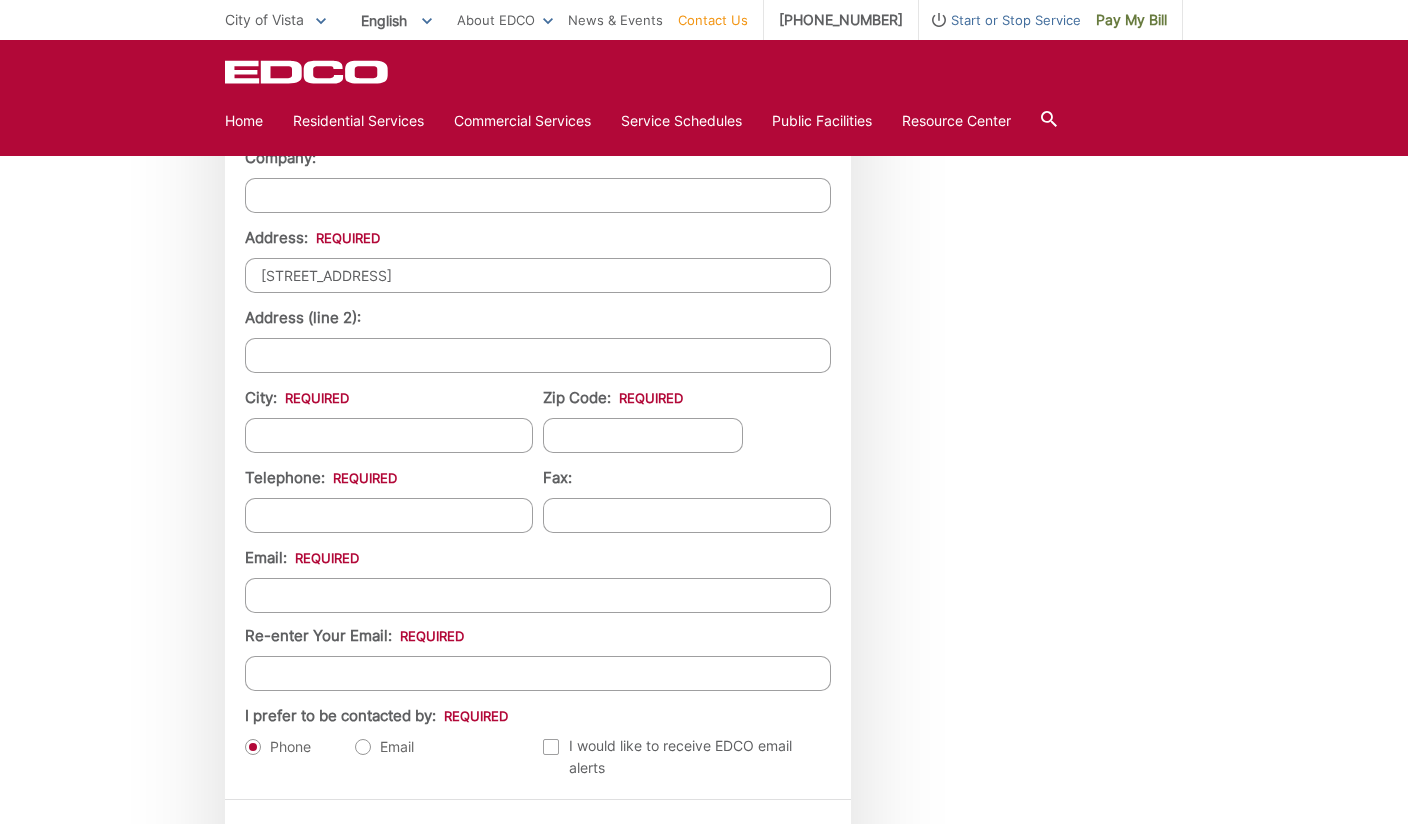 scroll, scrollTop: 1900, scrollLeft: 0, axis: vertical 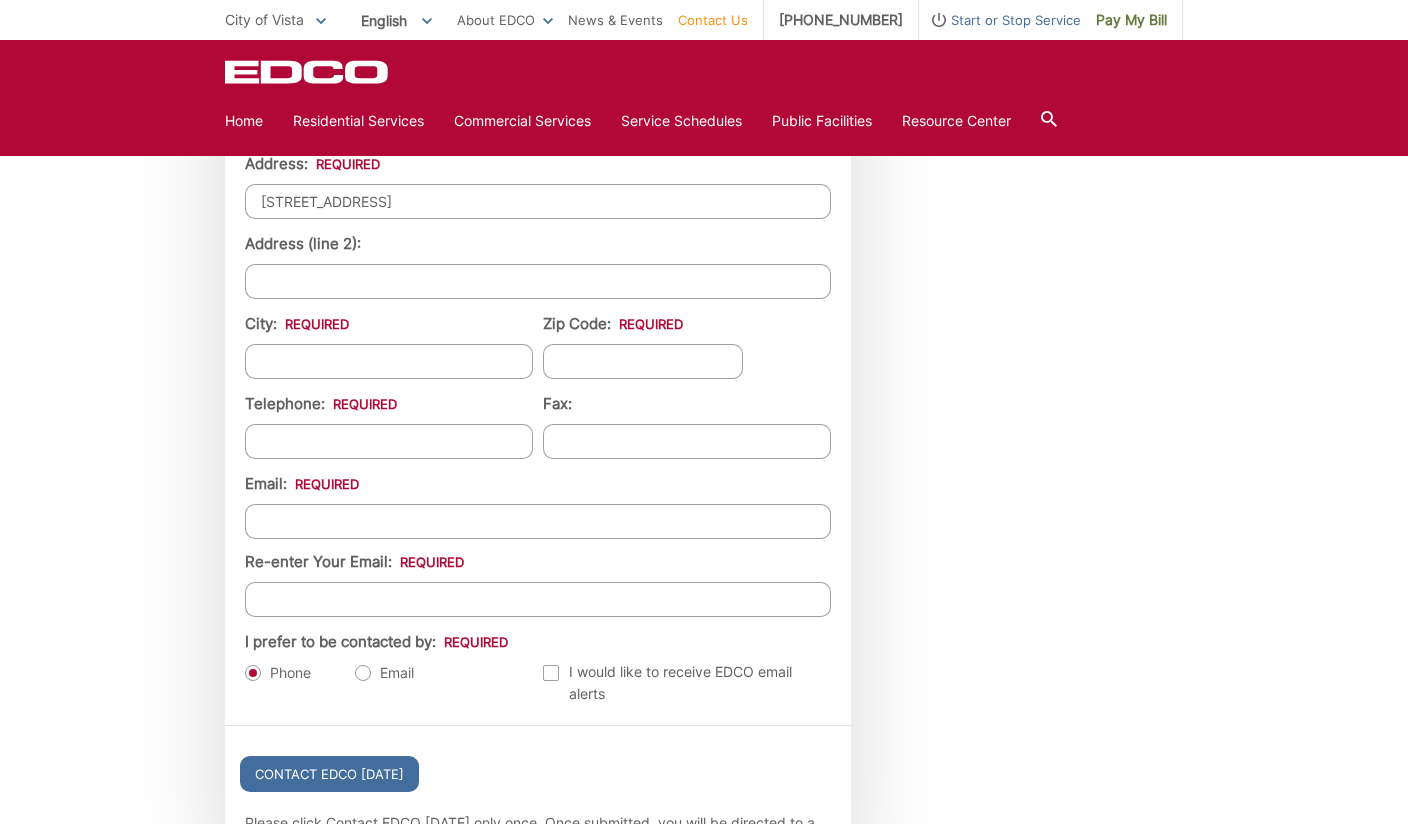 click on "City: *" at bounding box center [389, 361] 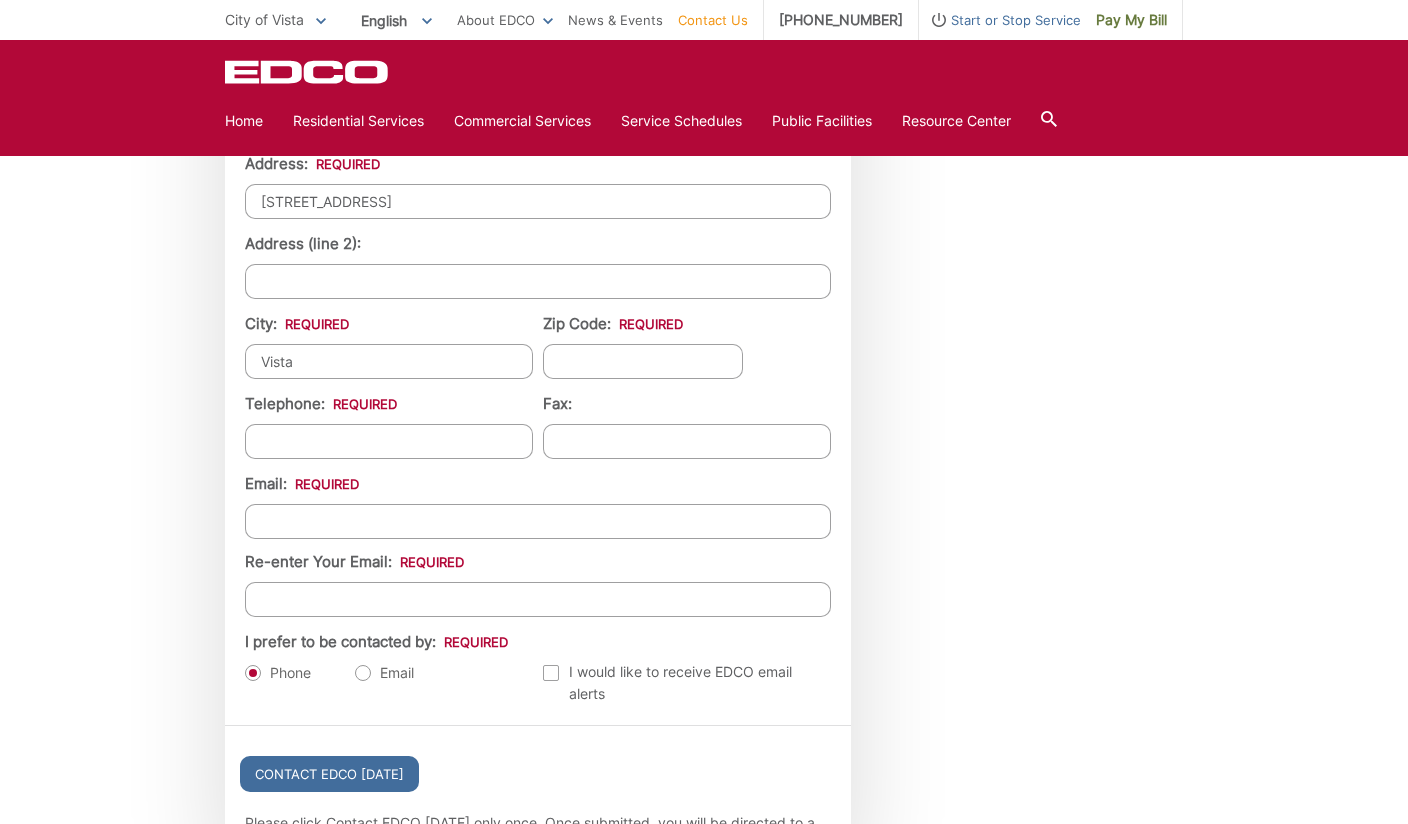 type on "Vista" 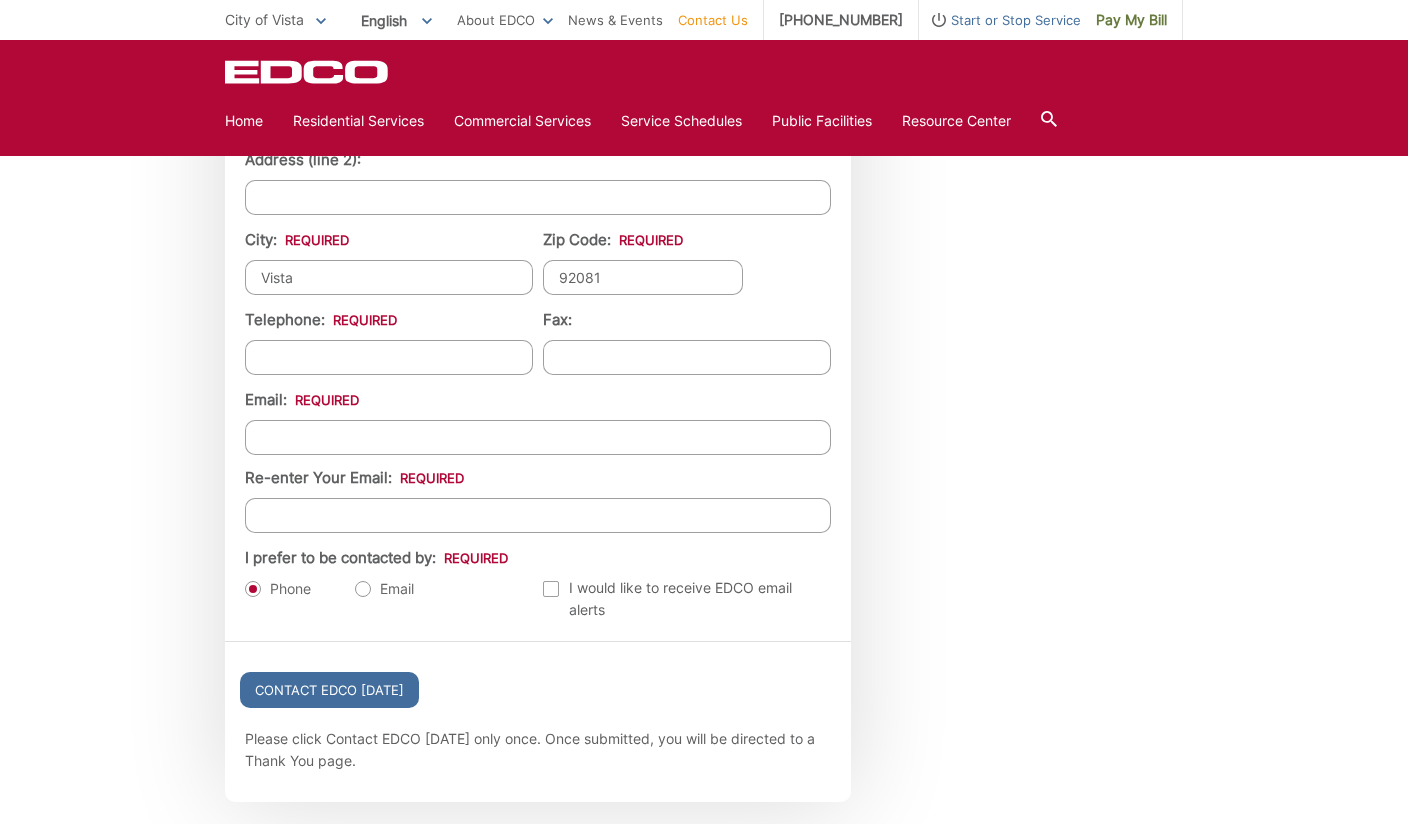 scroll, scrollTop: 2200, scrollLeft: 0, axis: vertical 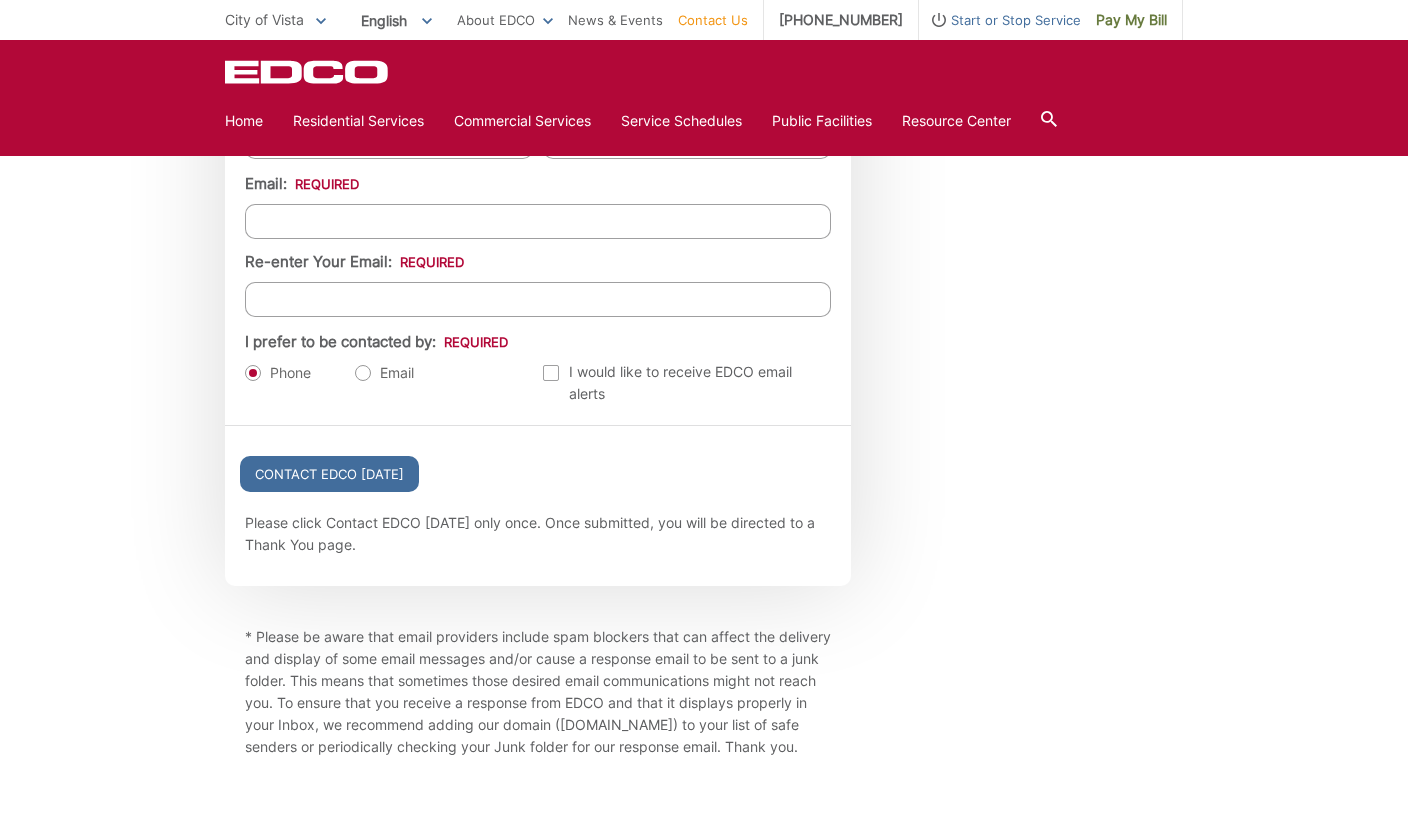 type on "92081" 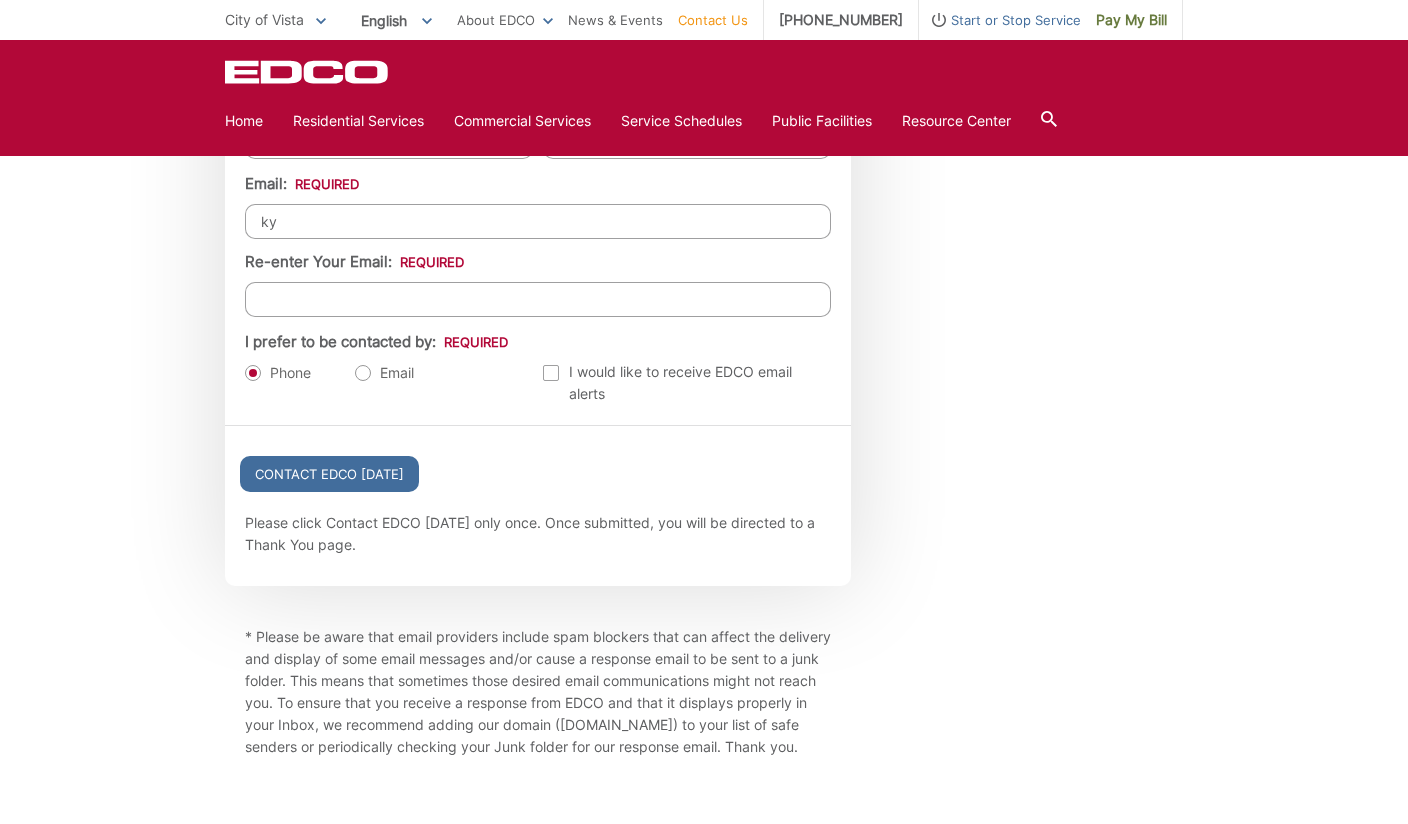 type on "k" 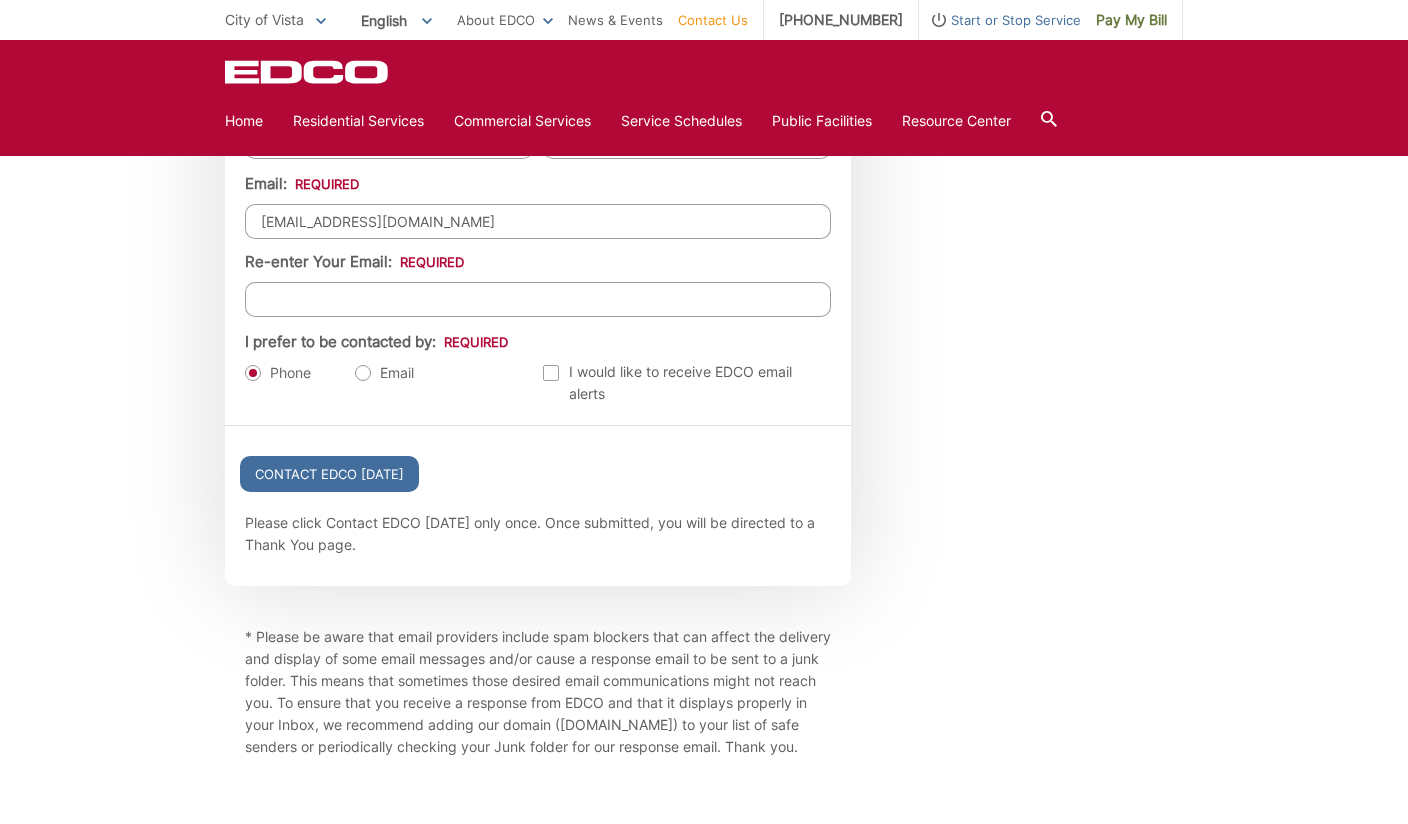 type on "[EMAIL_ADDRESS][DOMAIN_NAME]" 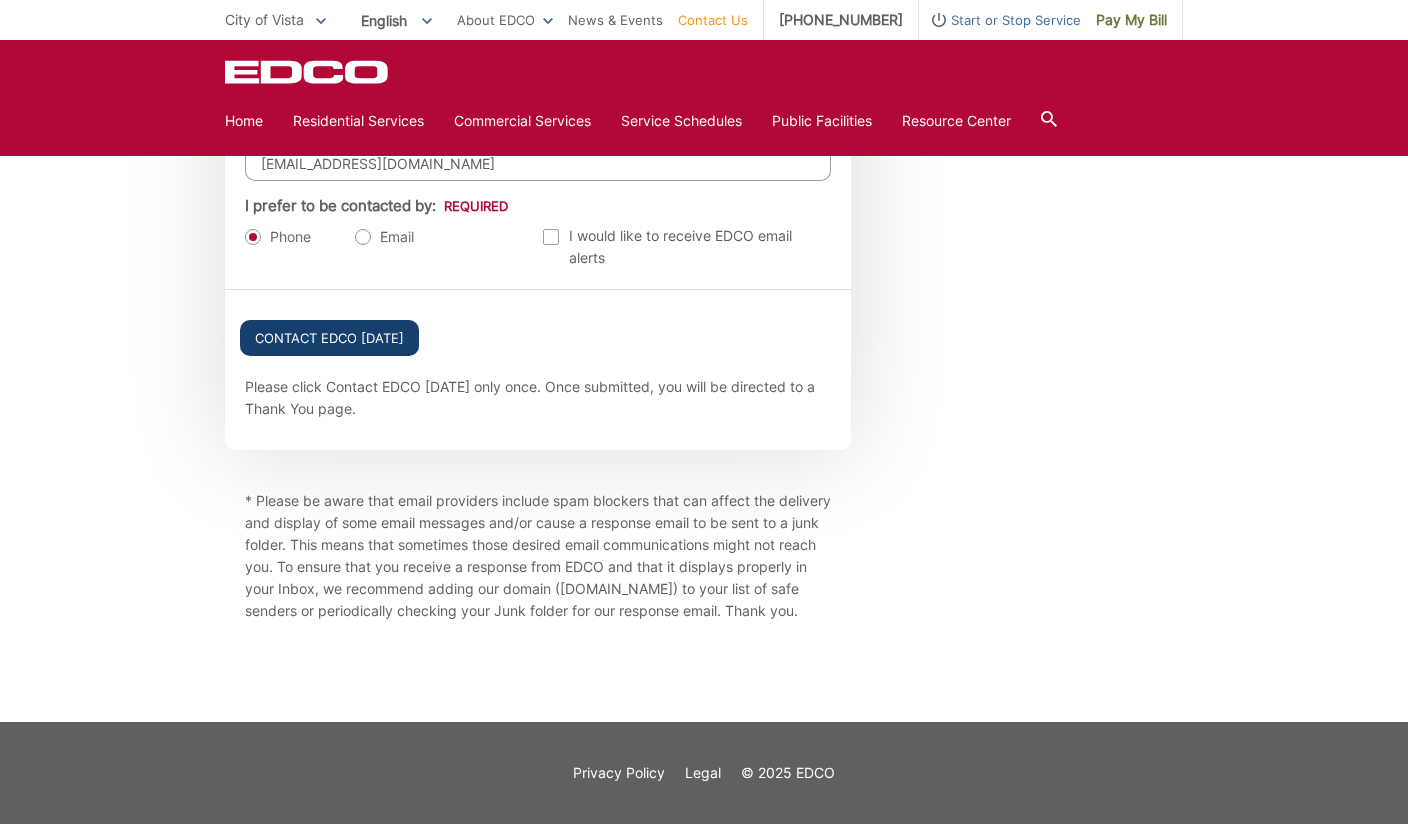 scroll, scrollTop: 2500, scrollLeft: 0, axis: vertical 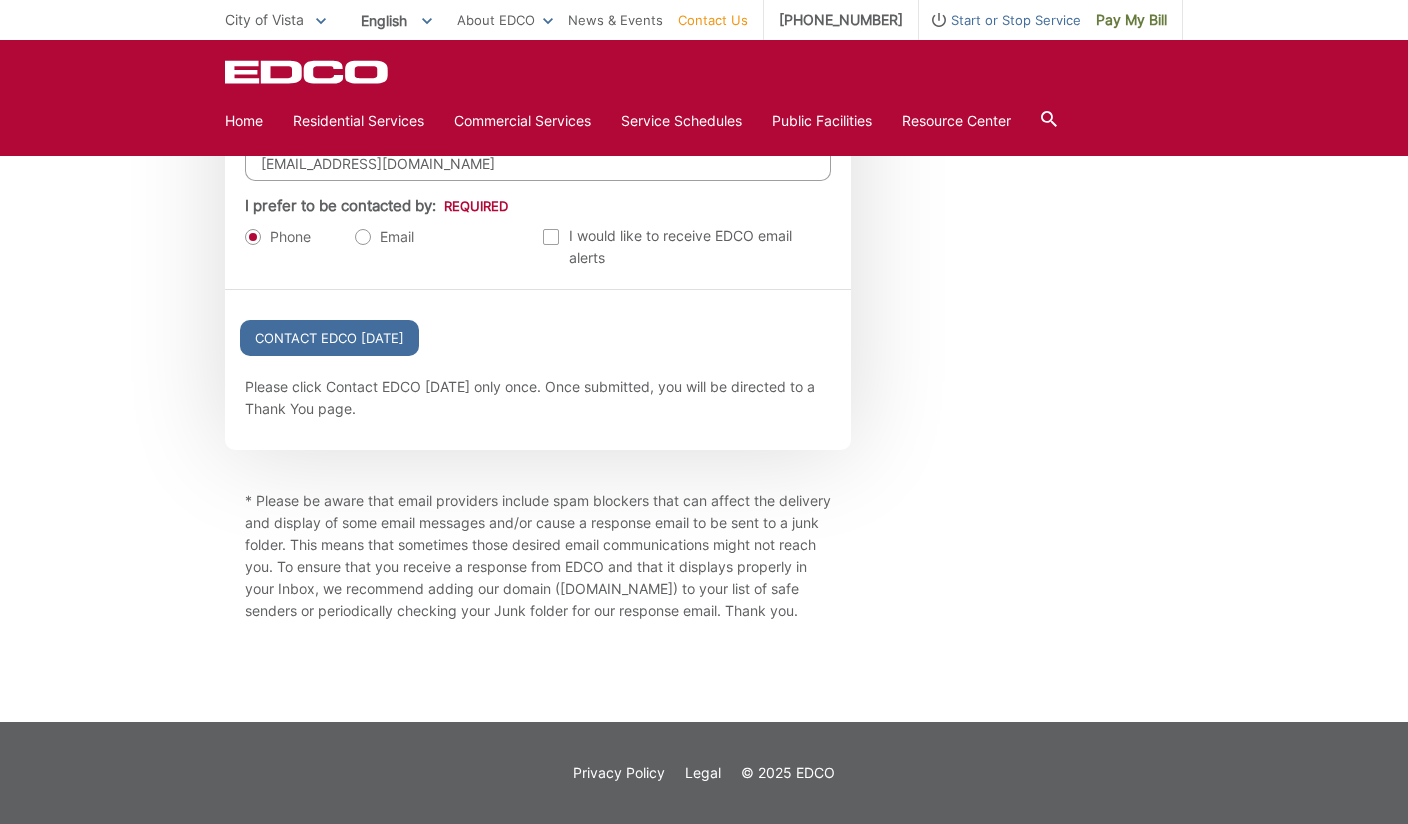 drag, startPoint x: 163, startPoint y: 594, endPoint x: 202, endPoint y: 519, distance: 84.53402 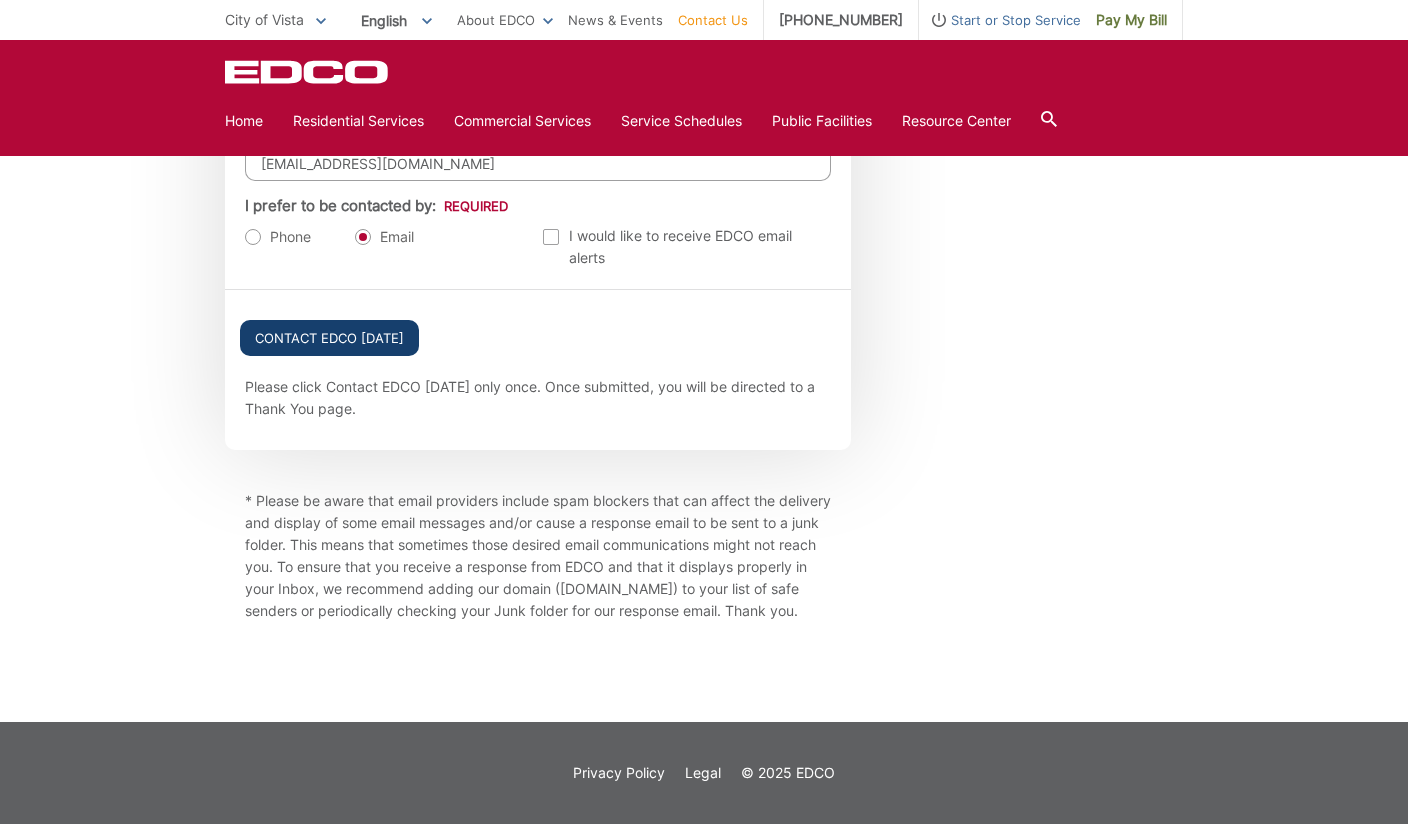 click on "Contact EDCO [DATE]" at bounding box center [329, 338] 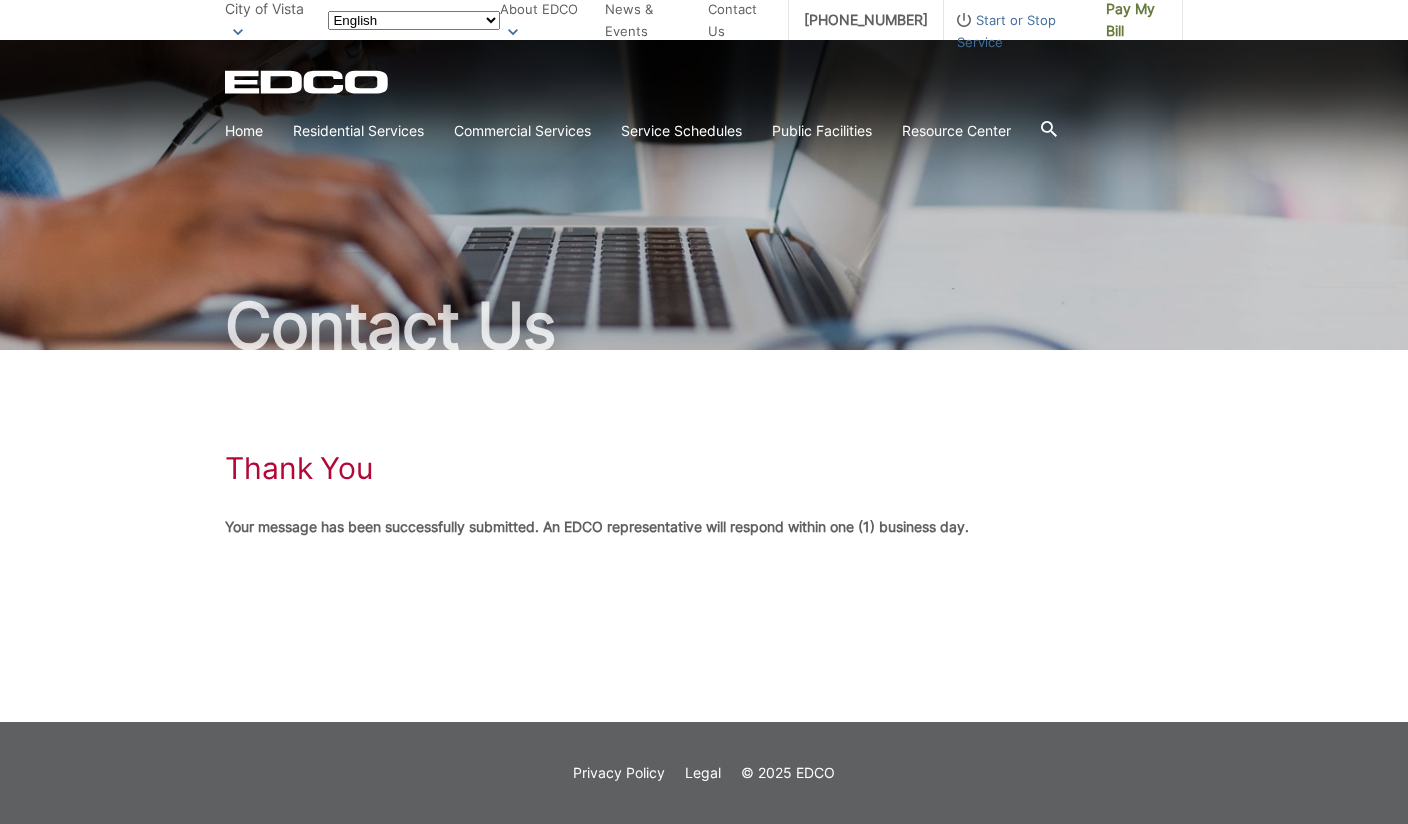 scroll, scrollTop: 0, scrollLeft: 0, axis: both 